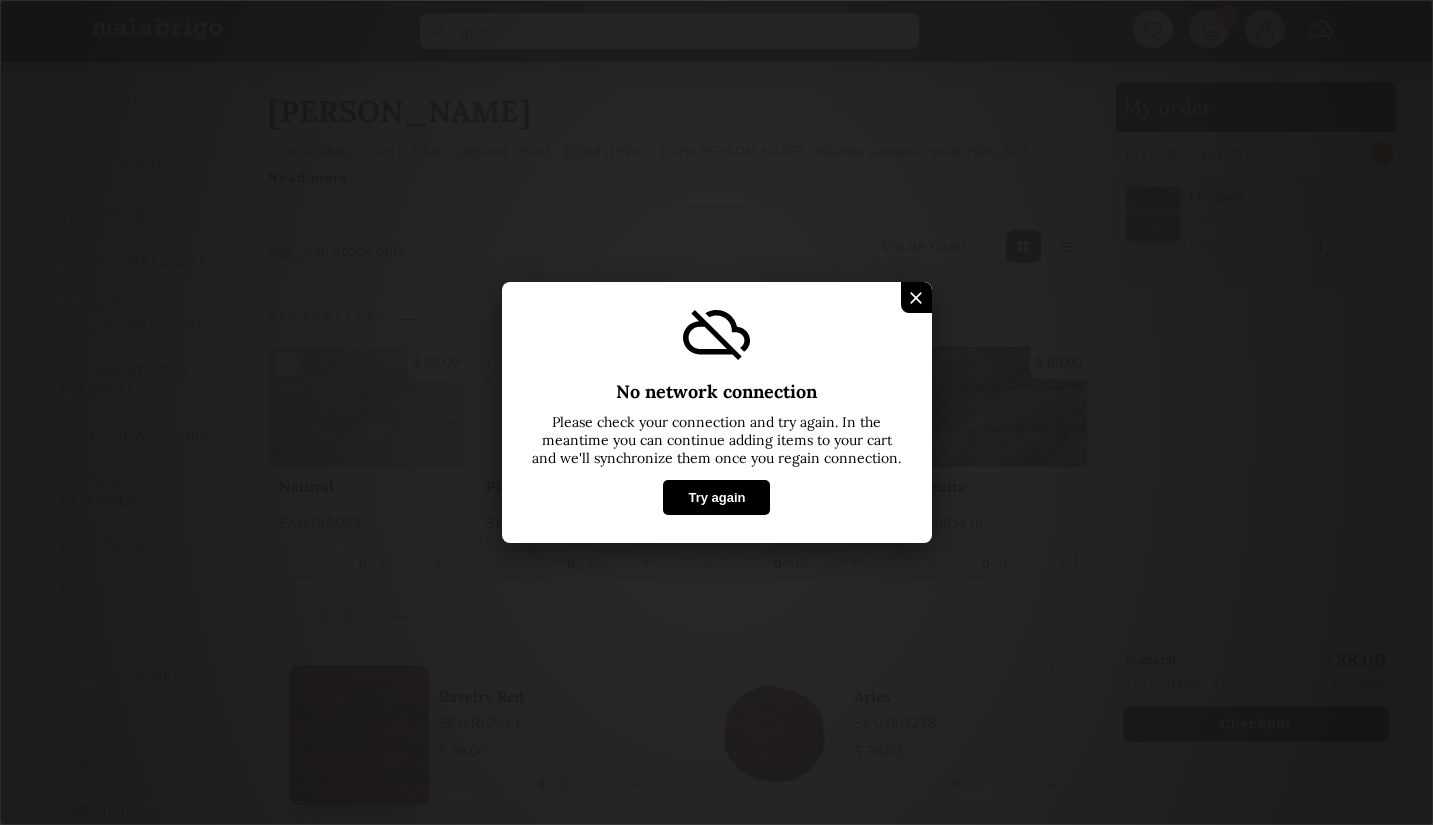 select on "INDEX" 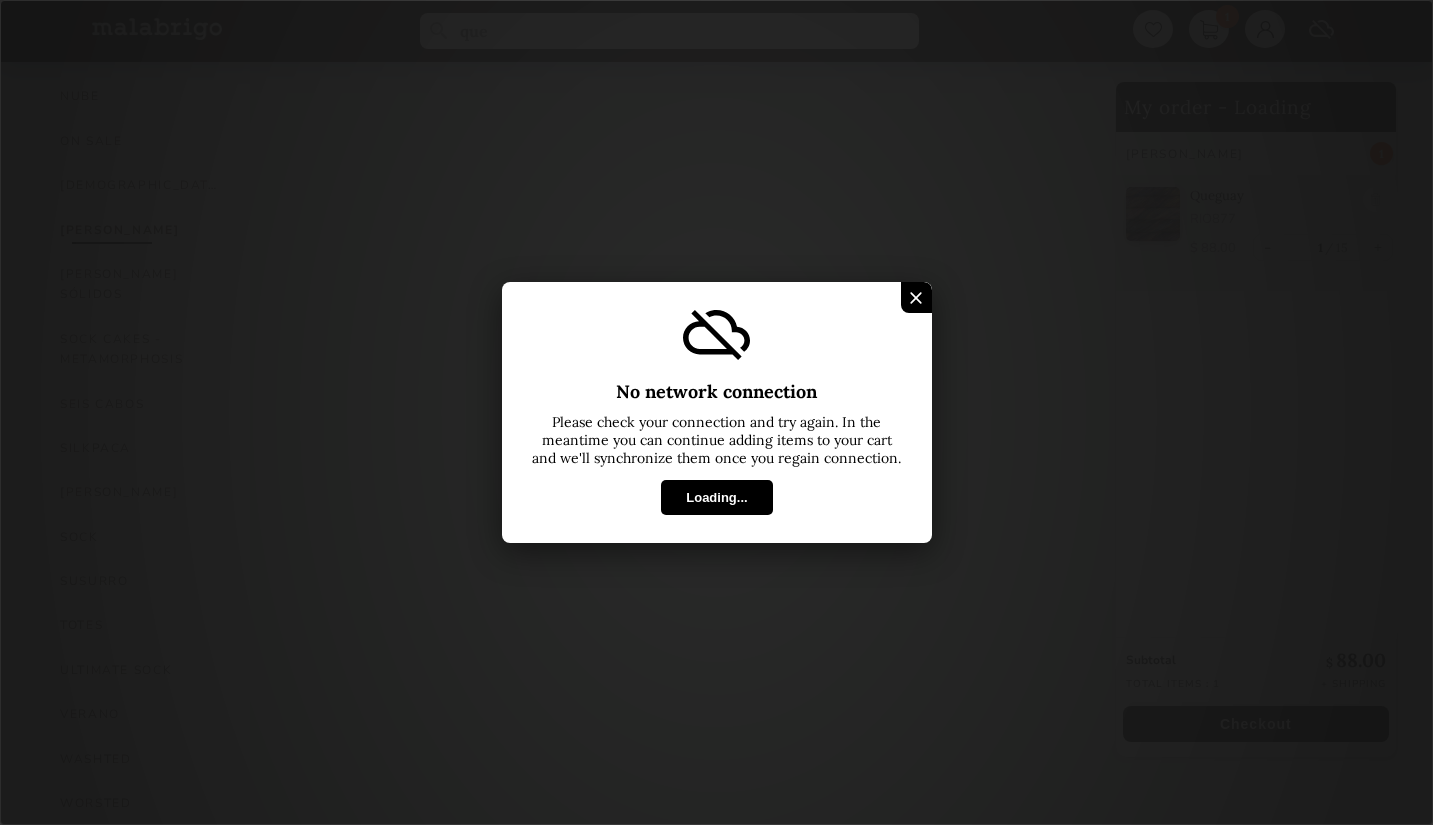scroll, scrollTop: 1029, scrollLeft: 0, axis: vertical 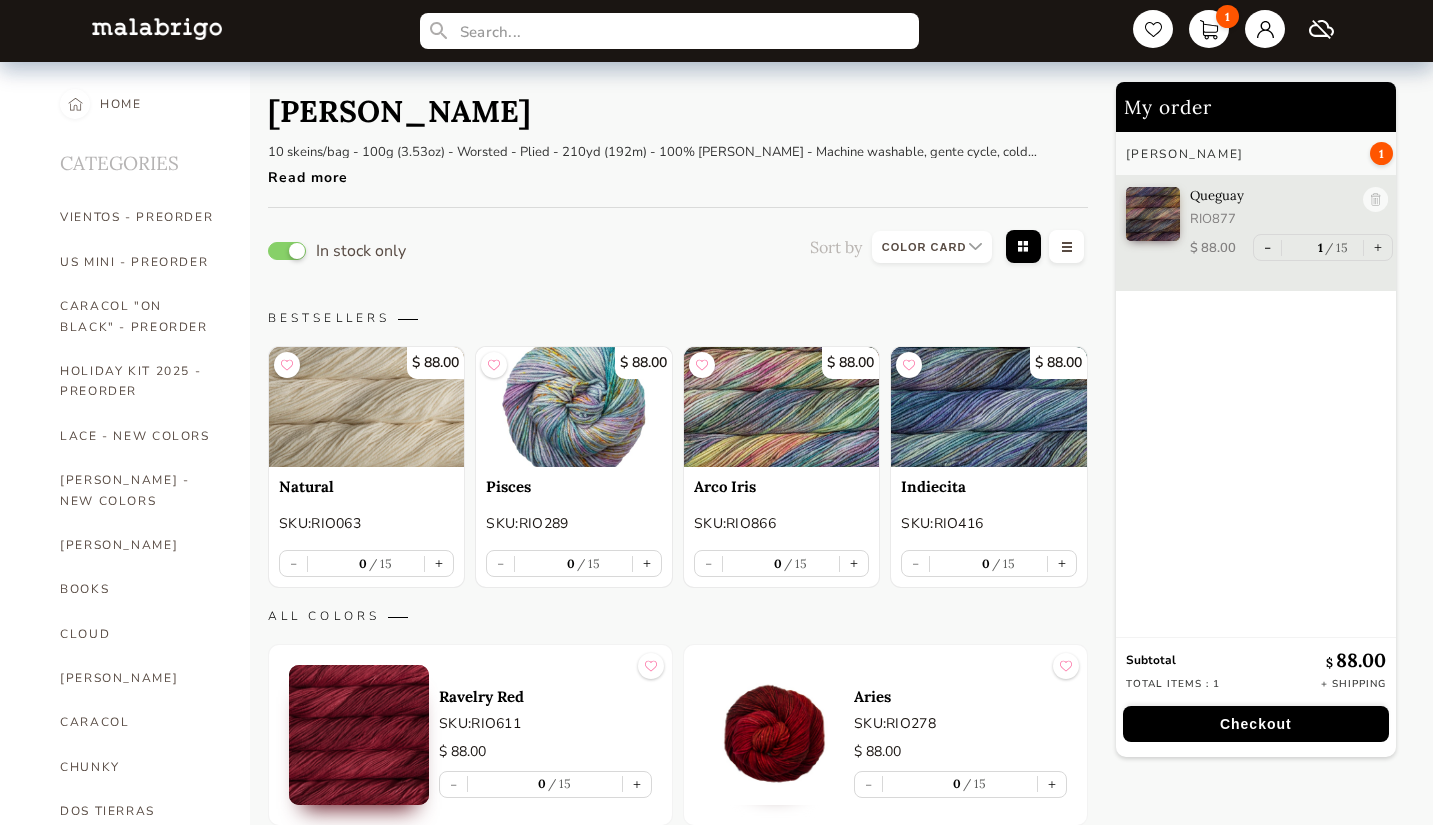select on "INDEX" 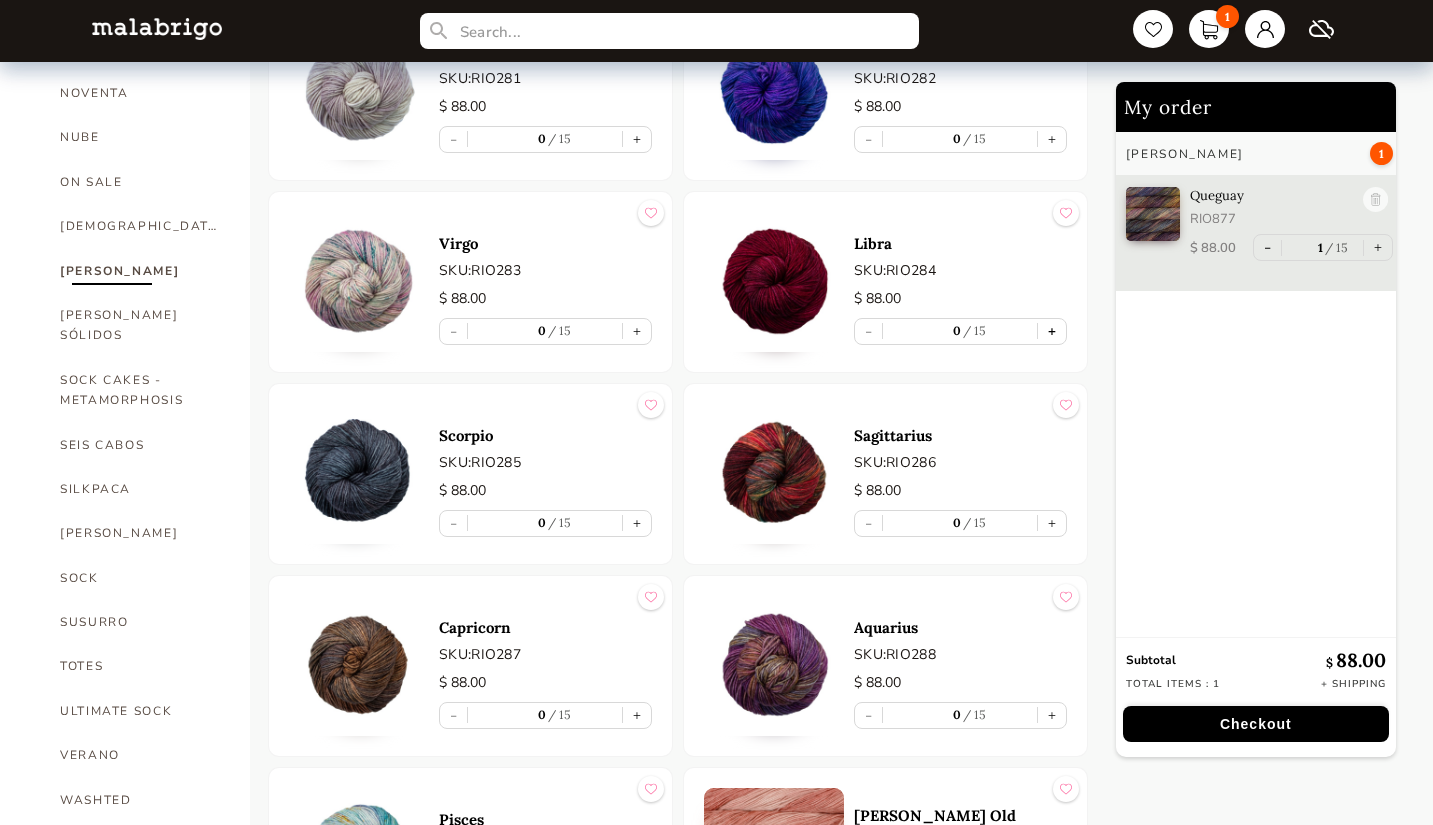 click on "+" at bounding box center [1052, 331] 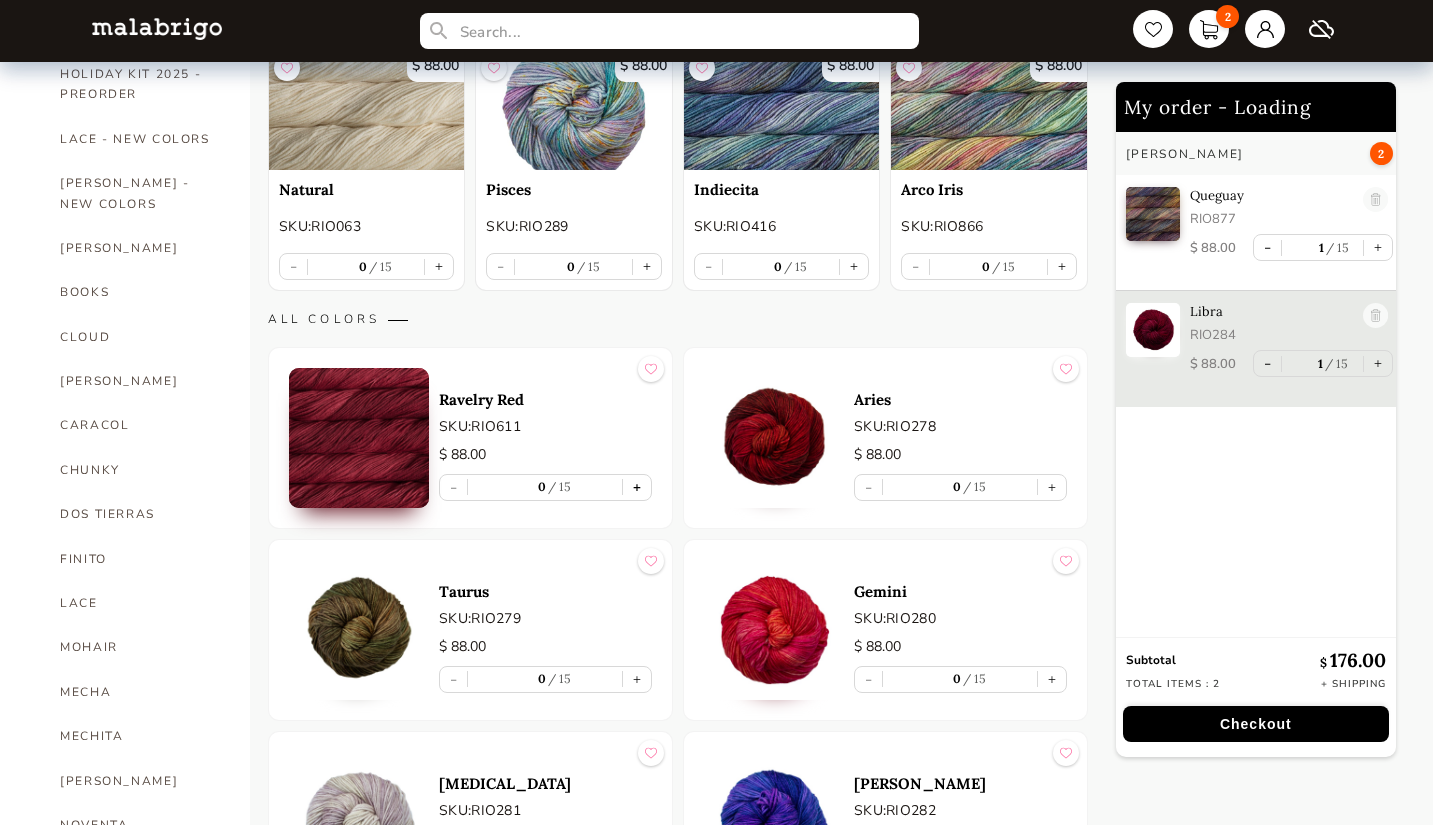 scroll, scrollTop: 229, scrollLeft: 0, axis: vertical 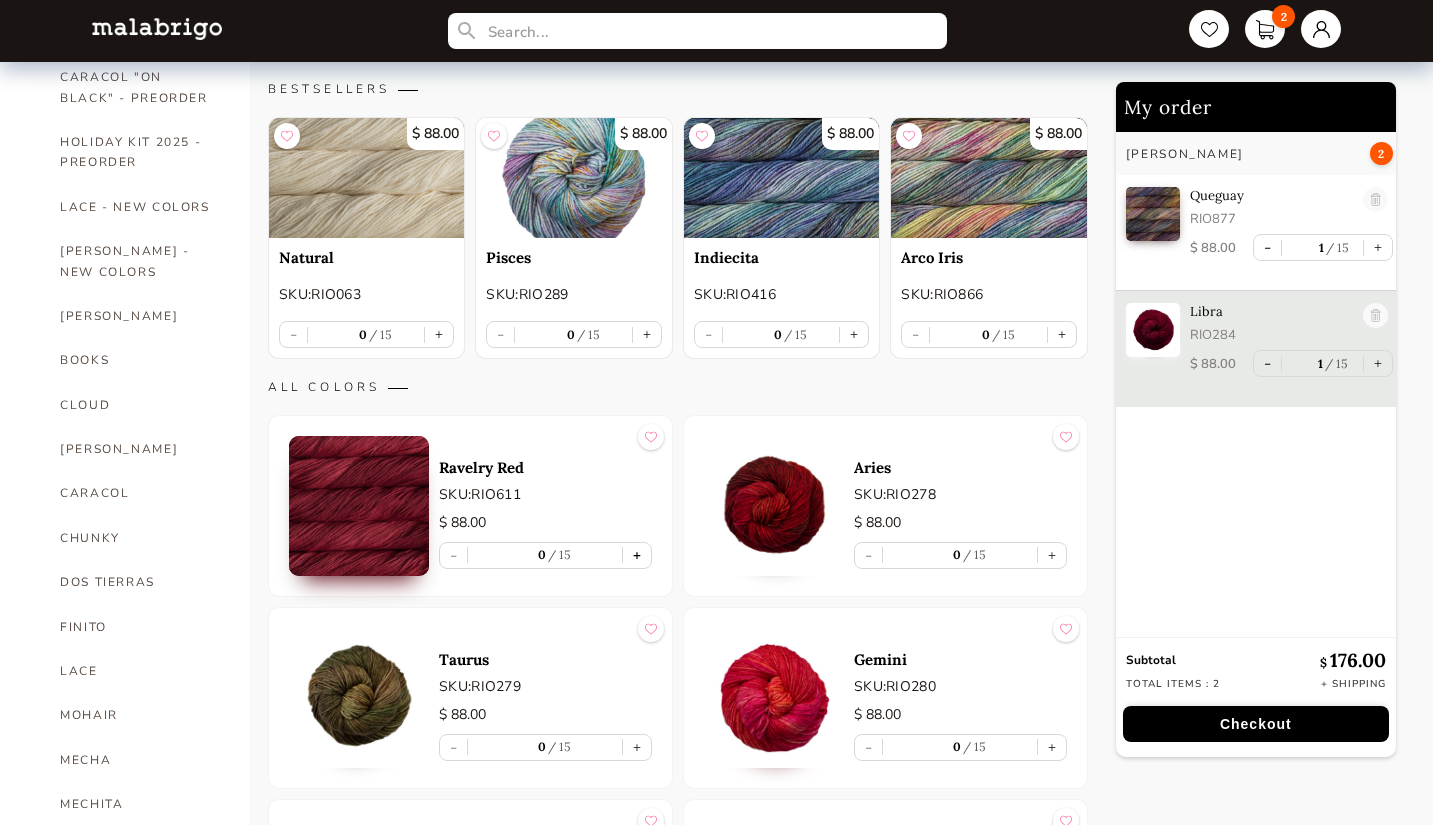 click on "+" at bounding box center [637, 555] 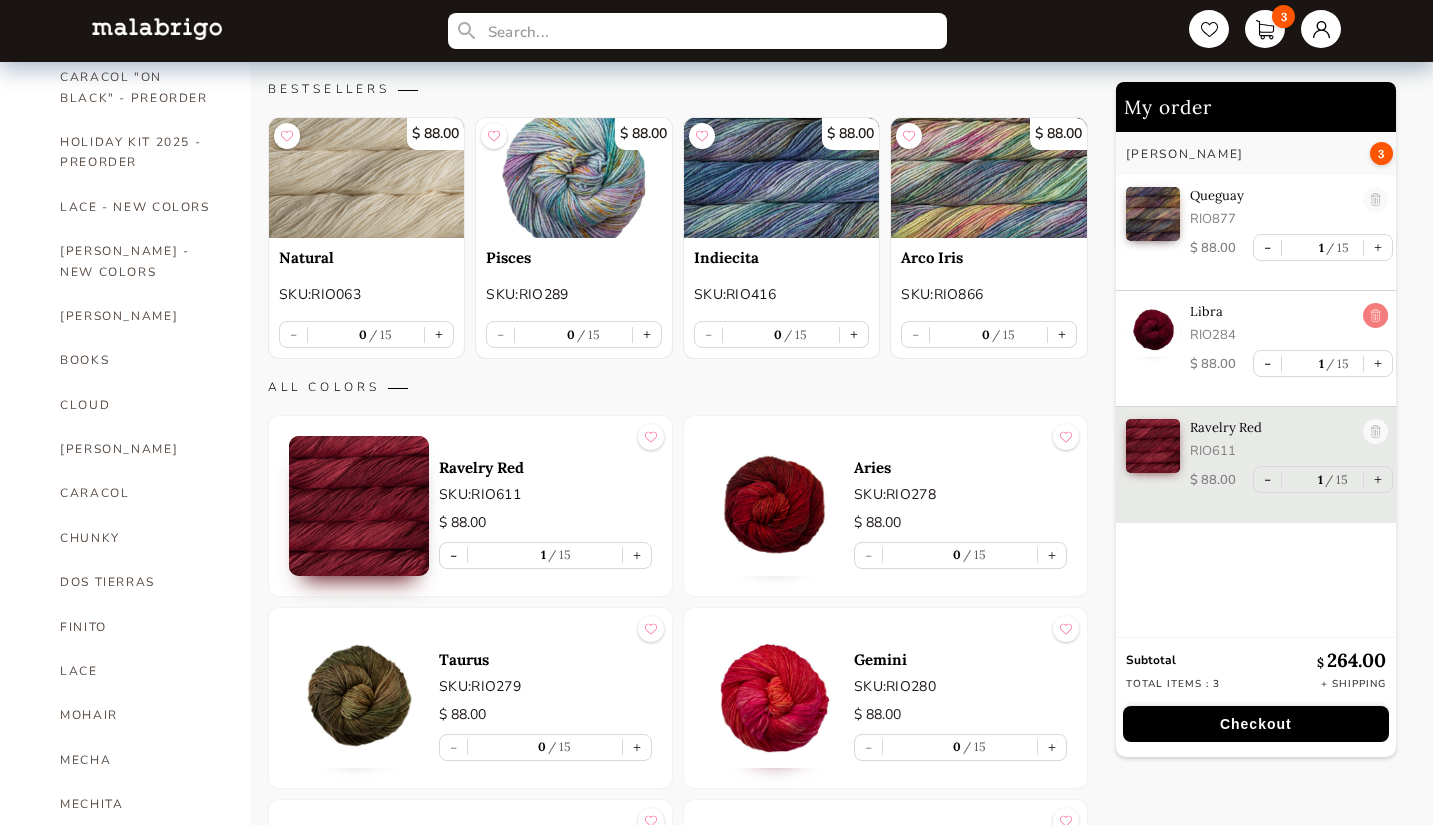 click at bounding box center (1375, 316) 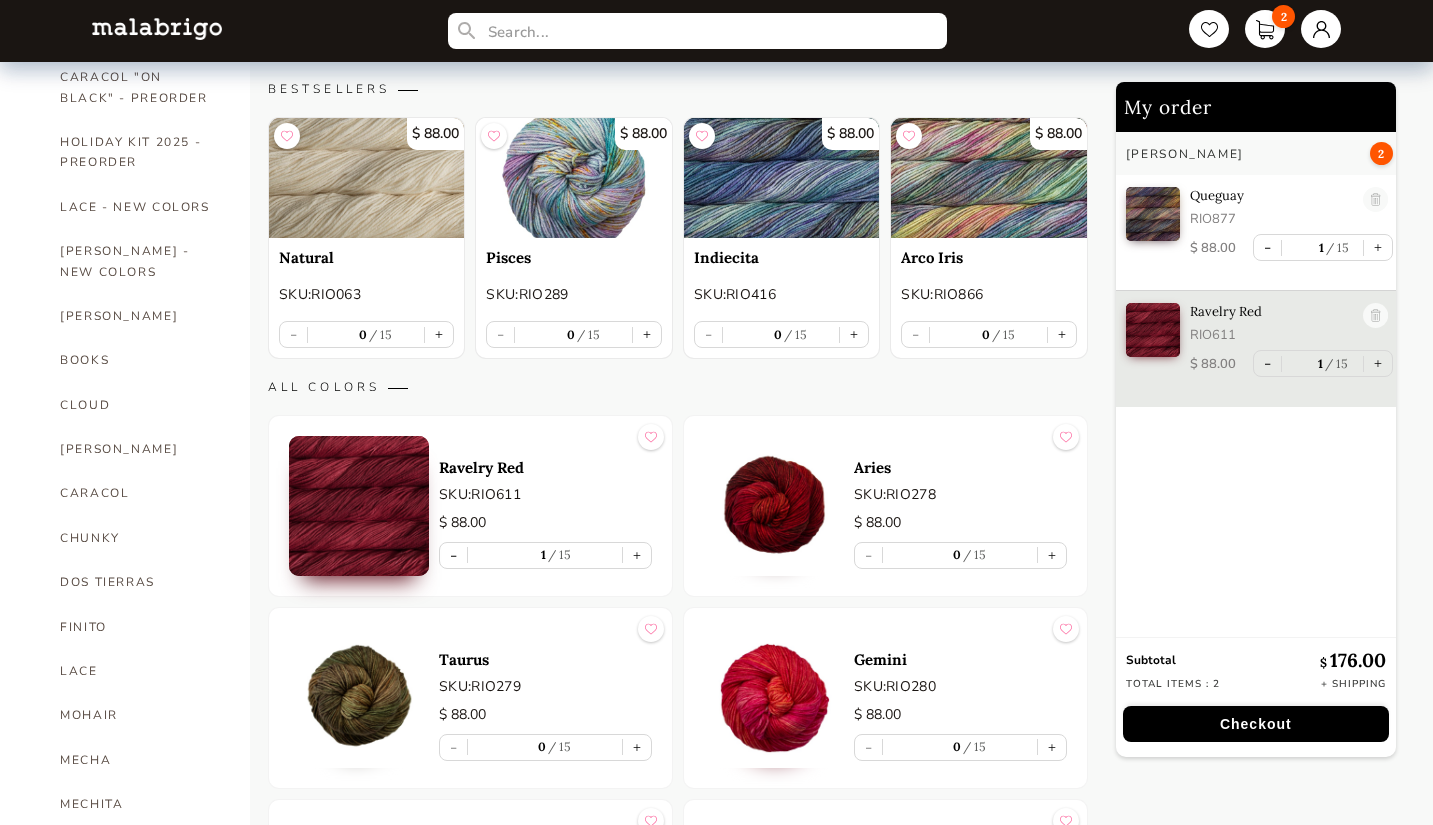 click at bounding box center (774, 506) 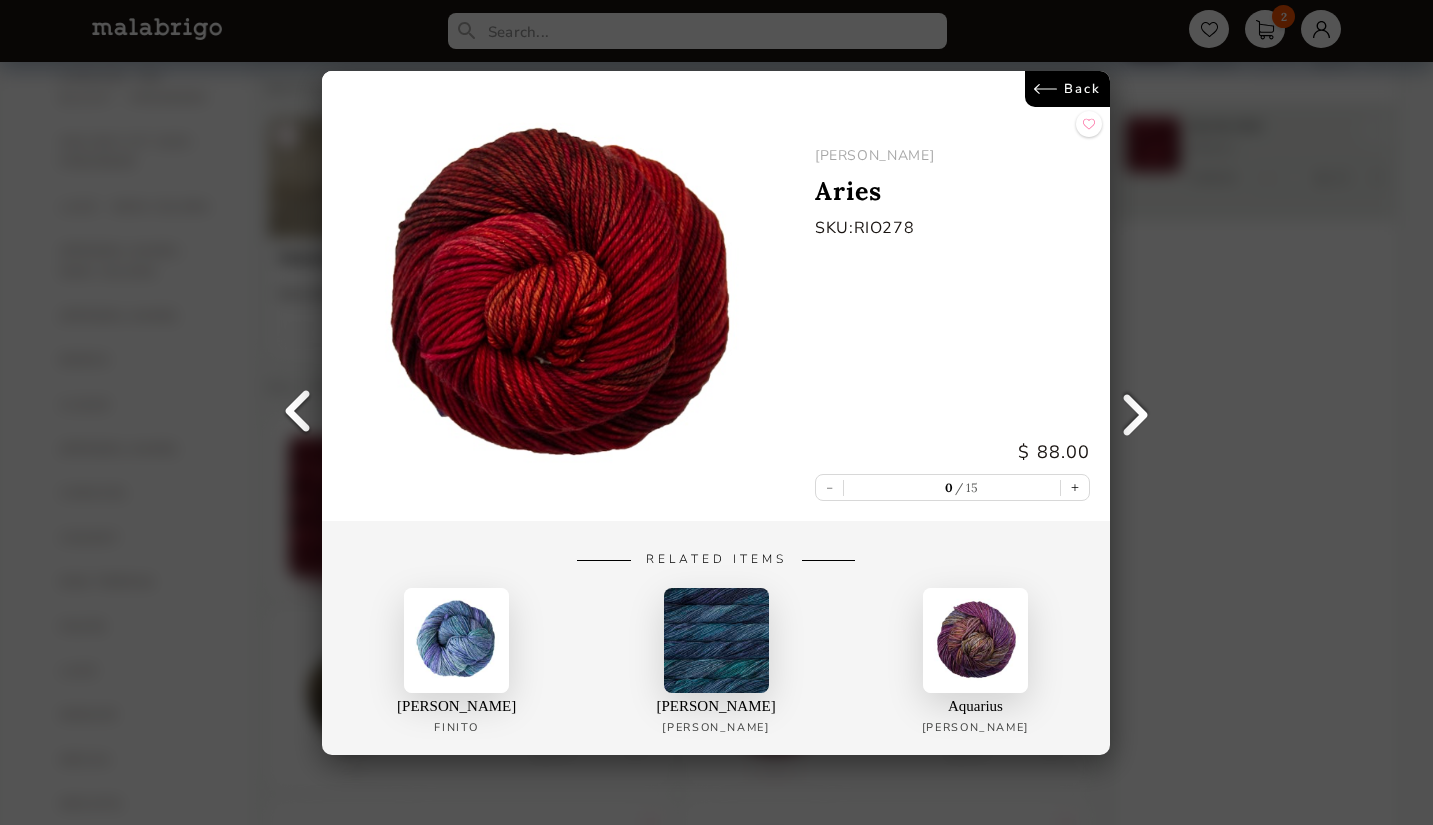 click on "Back" at bounding box center (1068, 89) 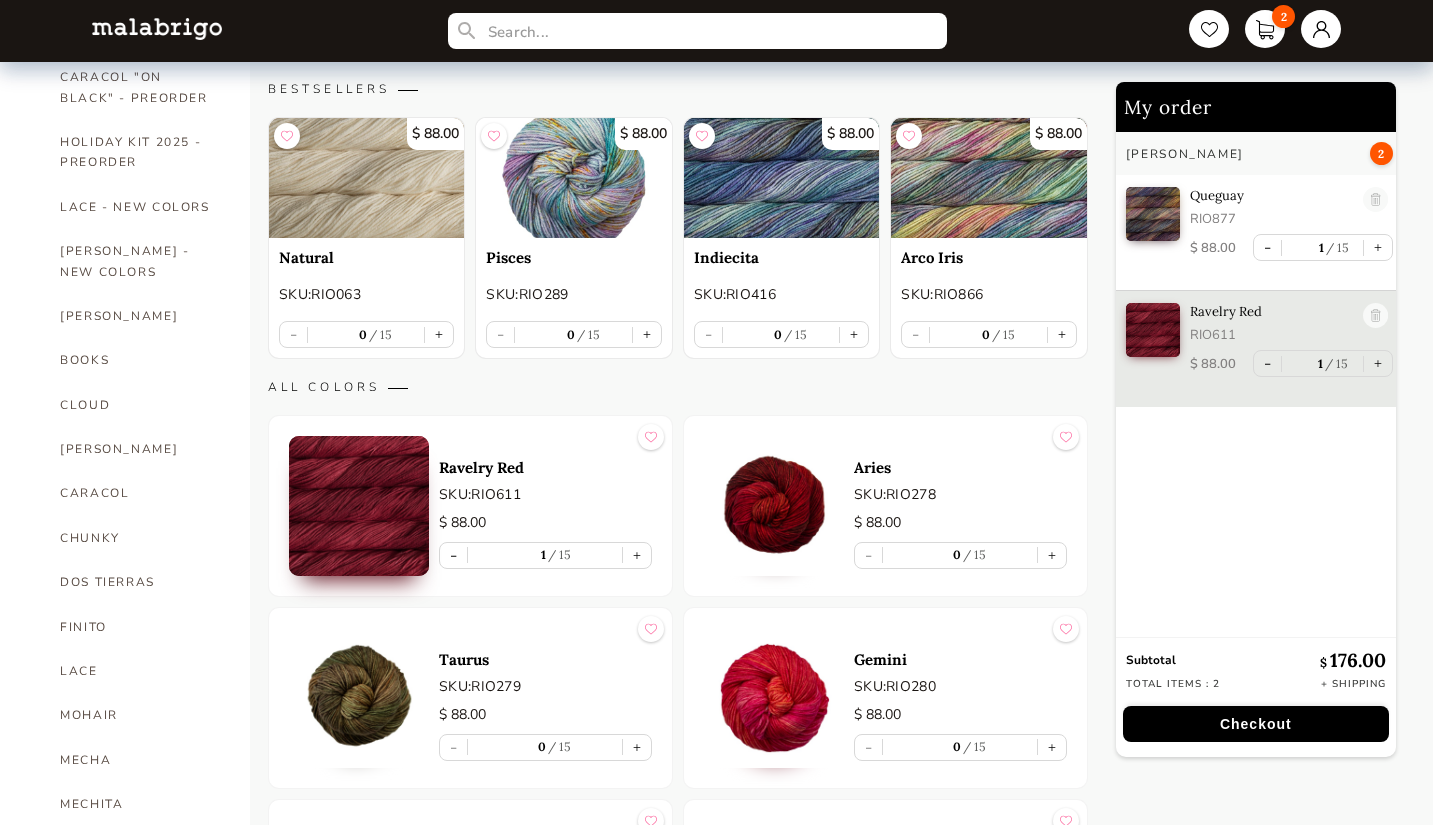 click on "Checkout" at bounding box center [1256, 724] 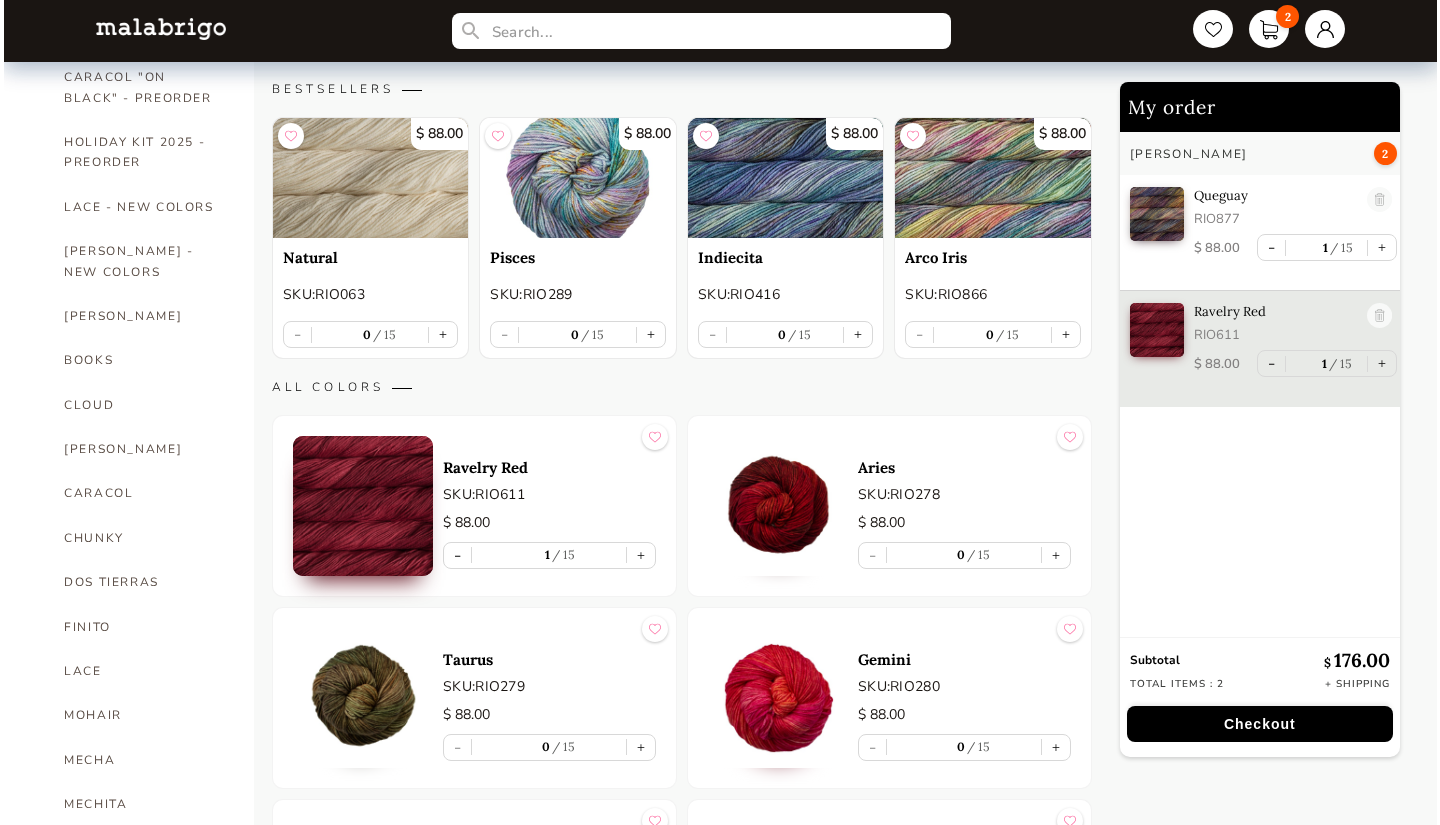scroll, scrollTop: 0, scrollLeft: 0, axis: both 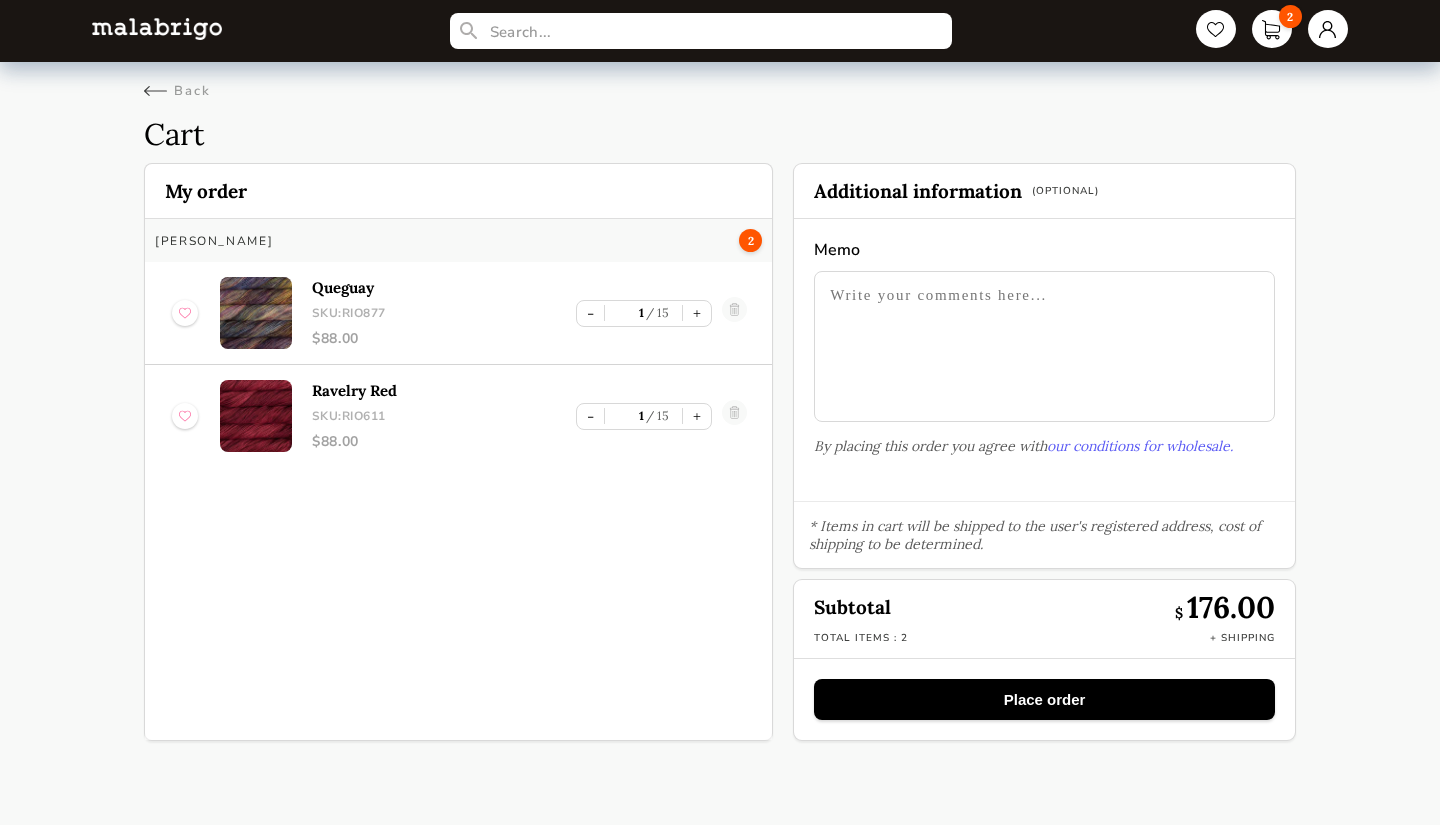 click on "Place order" at bounding box center (1044, 699) 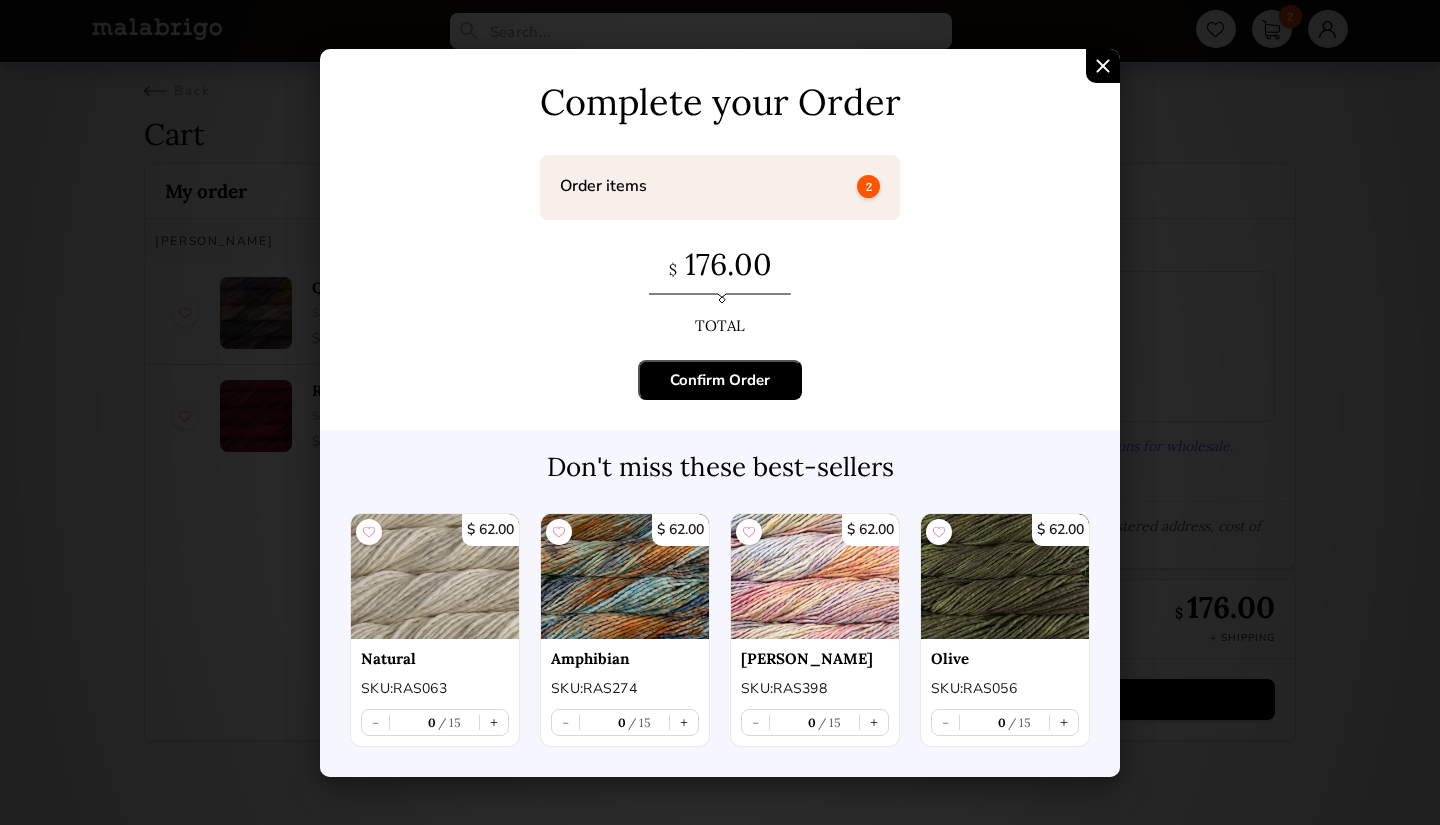 click on "Confirm Order" at bounding box center [720, 380] 